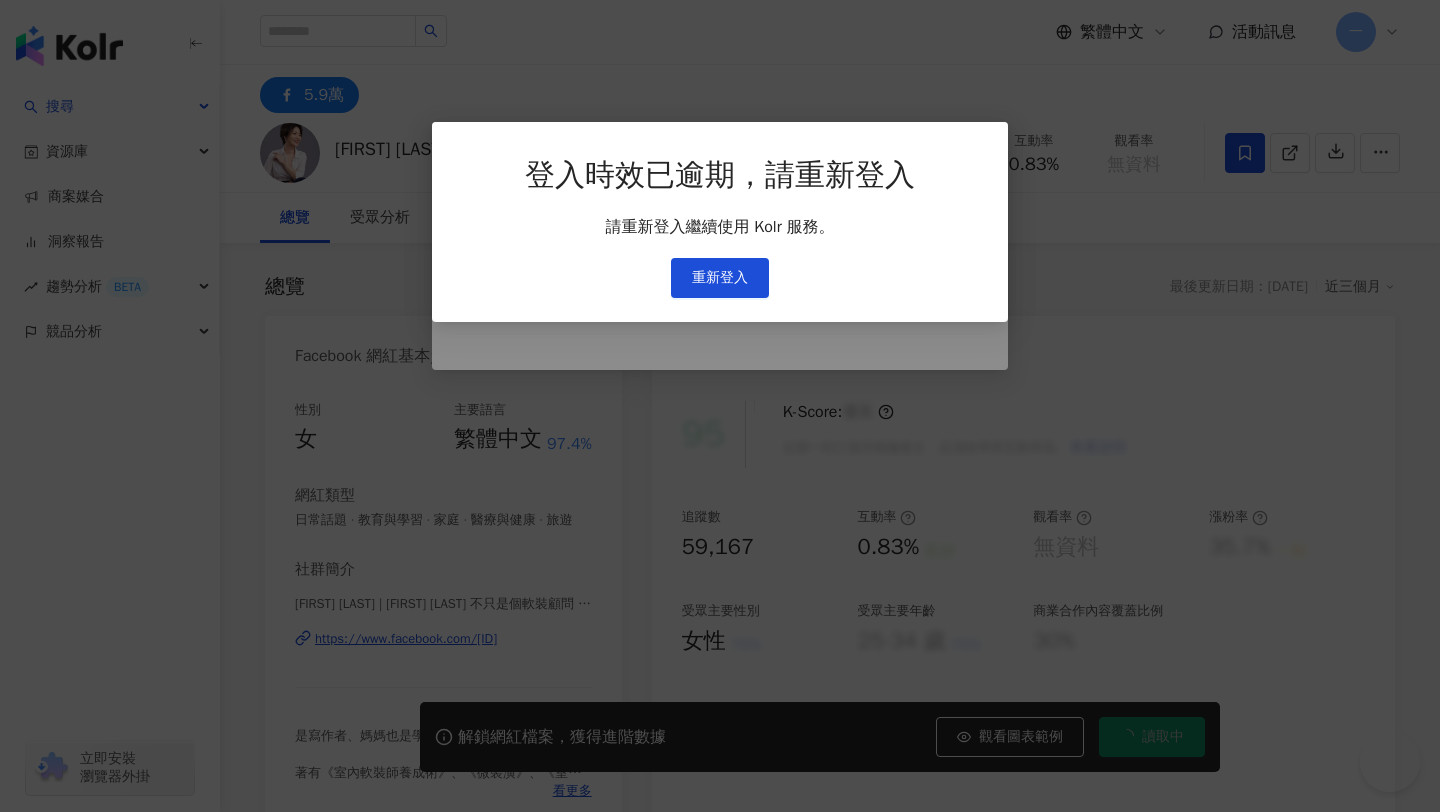 scroll, scrollTop: 0, scrollLeft: 0, axis: both 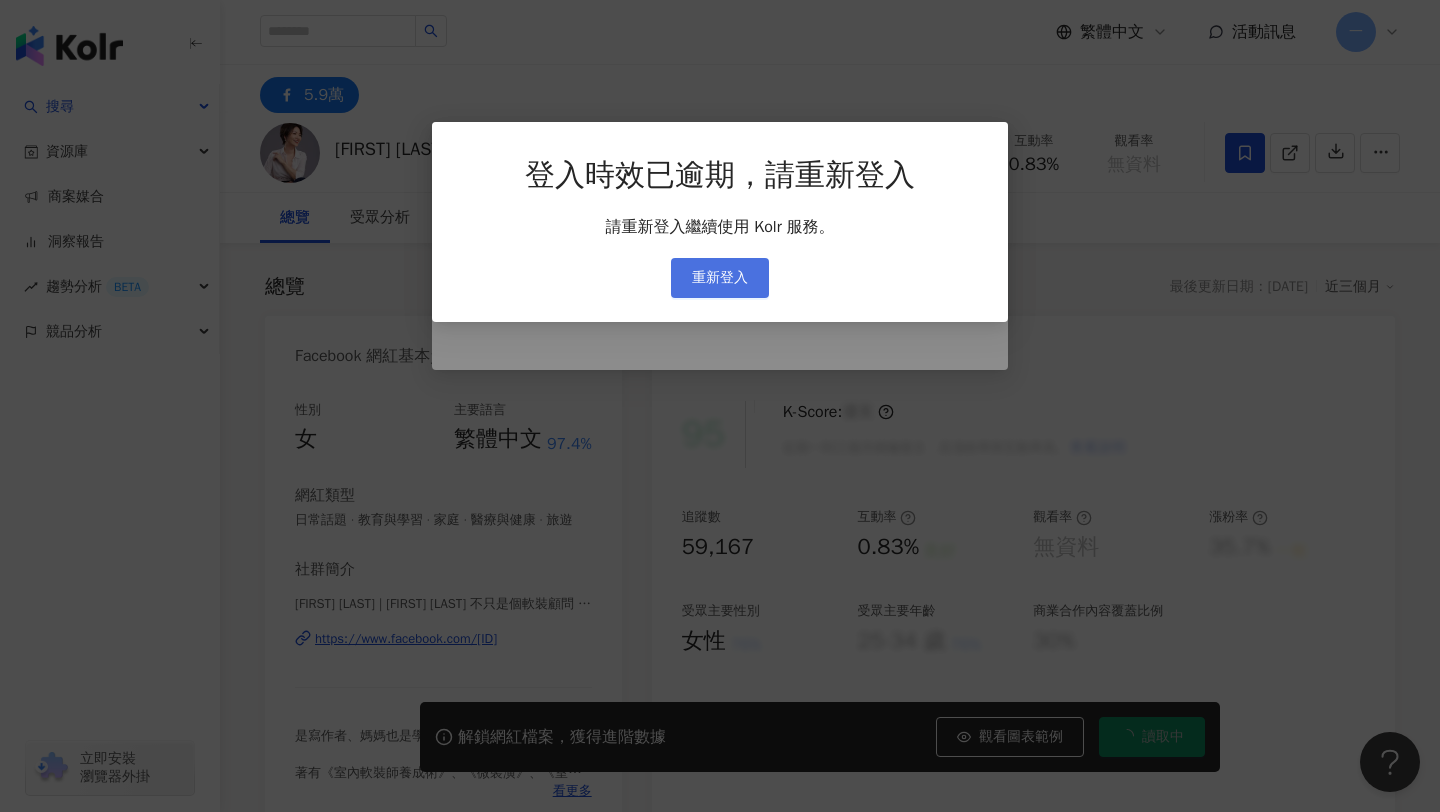 click on "重新登入" at bounding box center (720, 278) 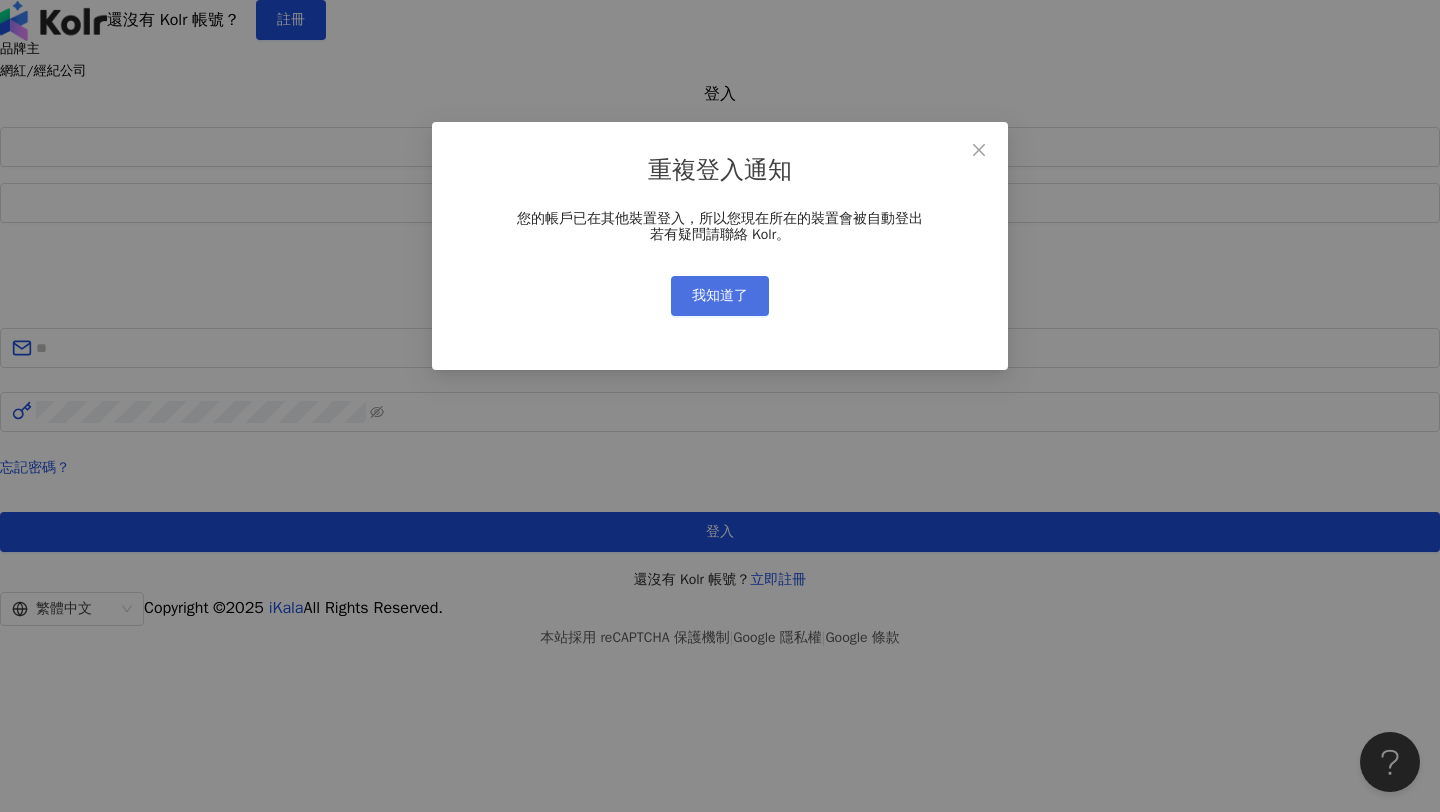 click on "我知道了" at bounding box center (720, 296) 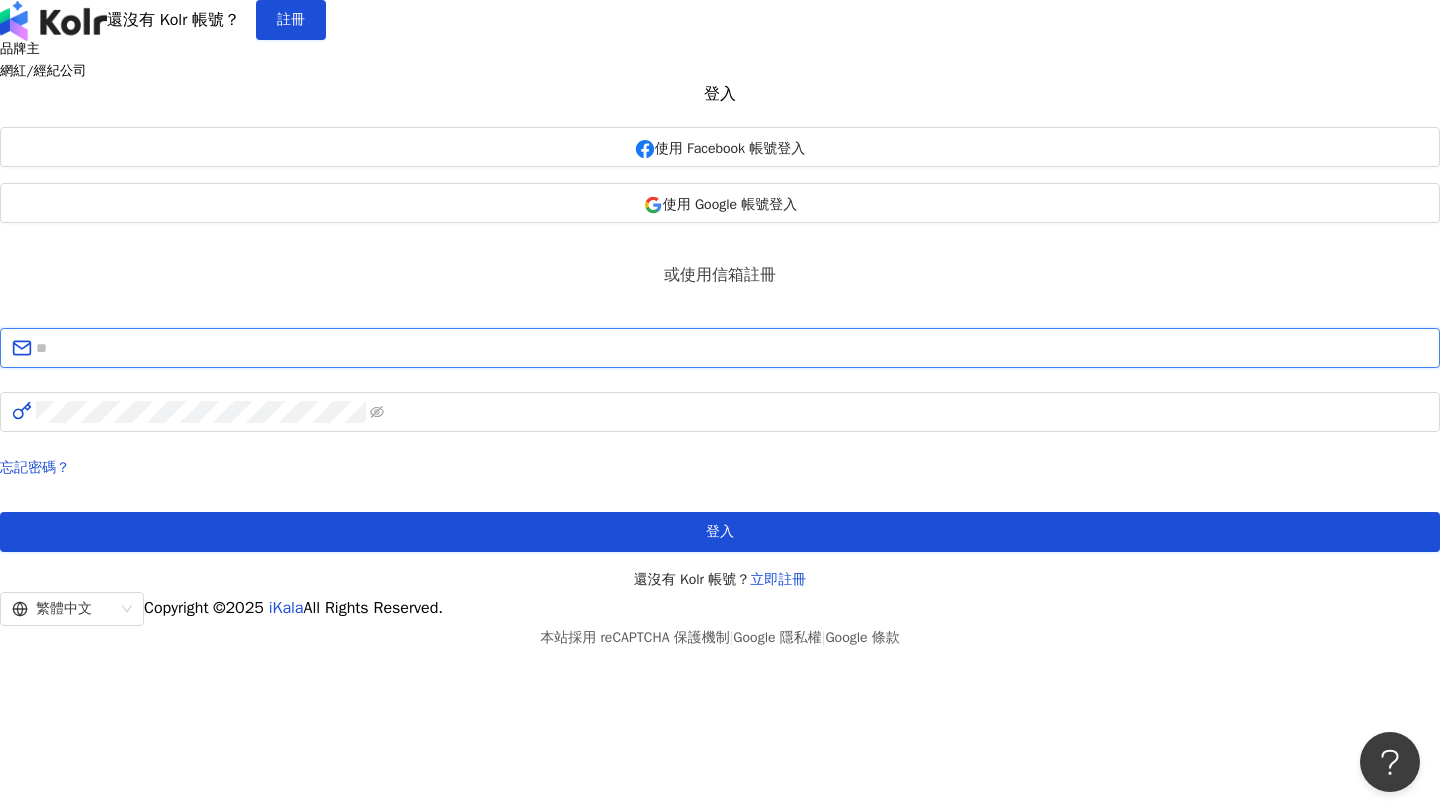 click at bounding box center (732, 348) 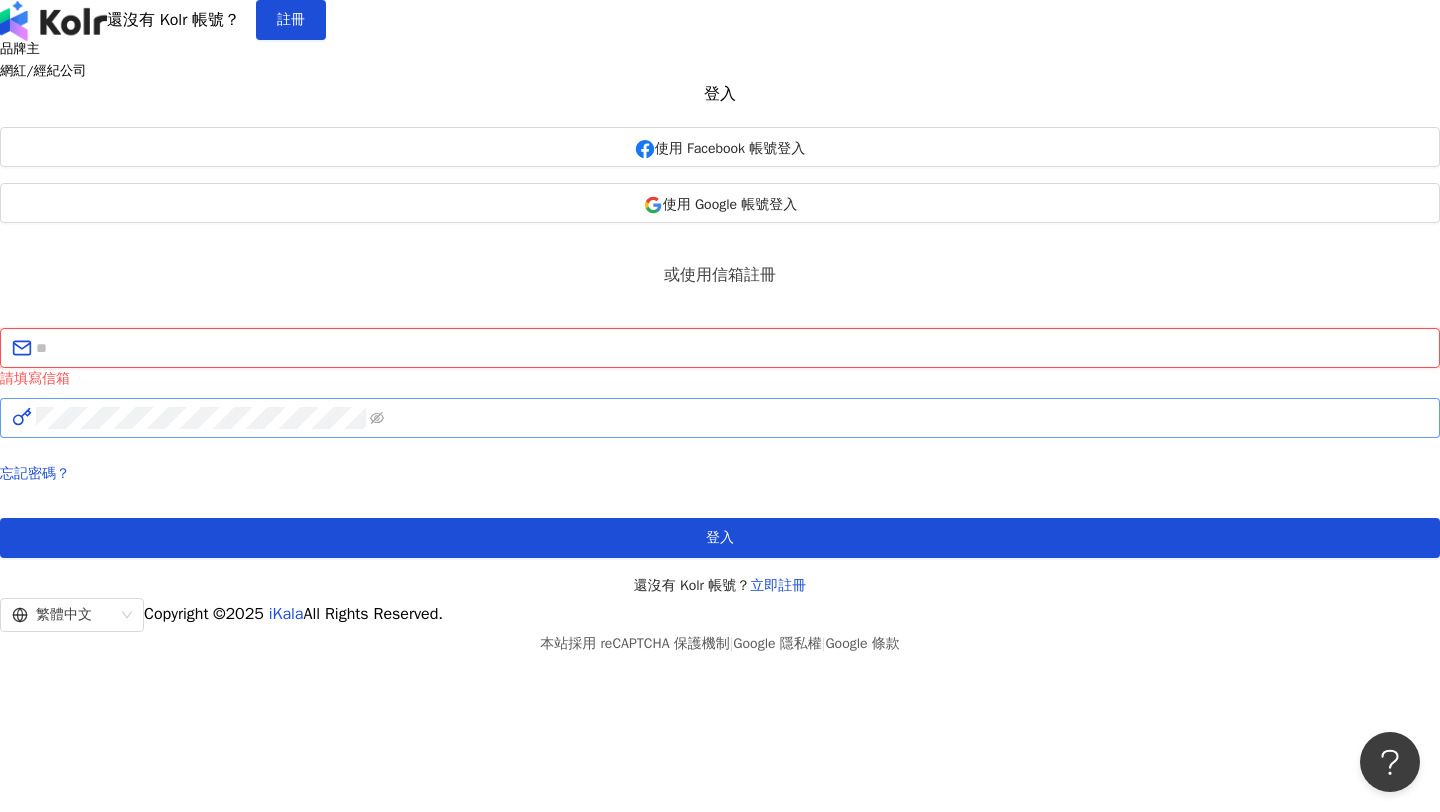 type on "**********" 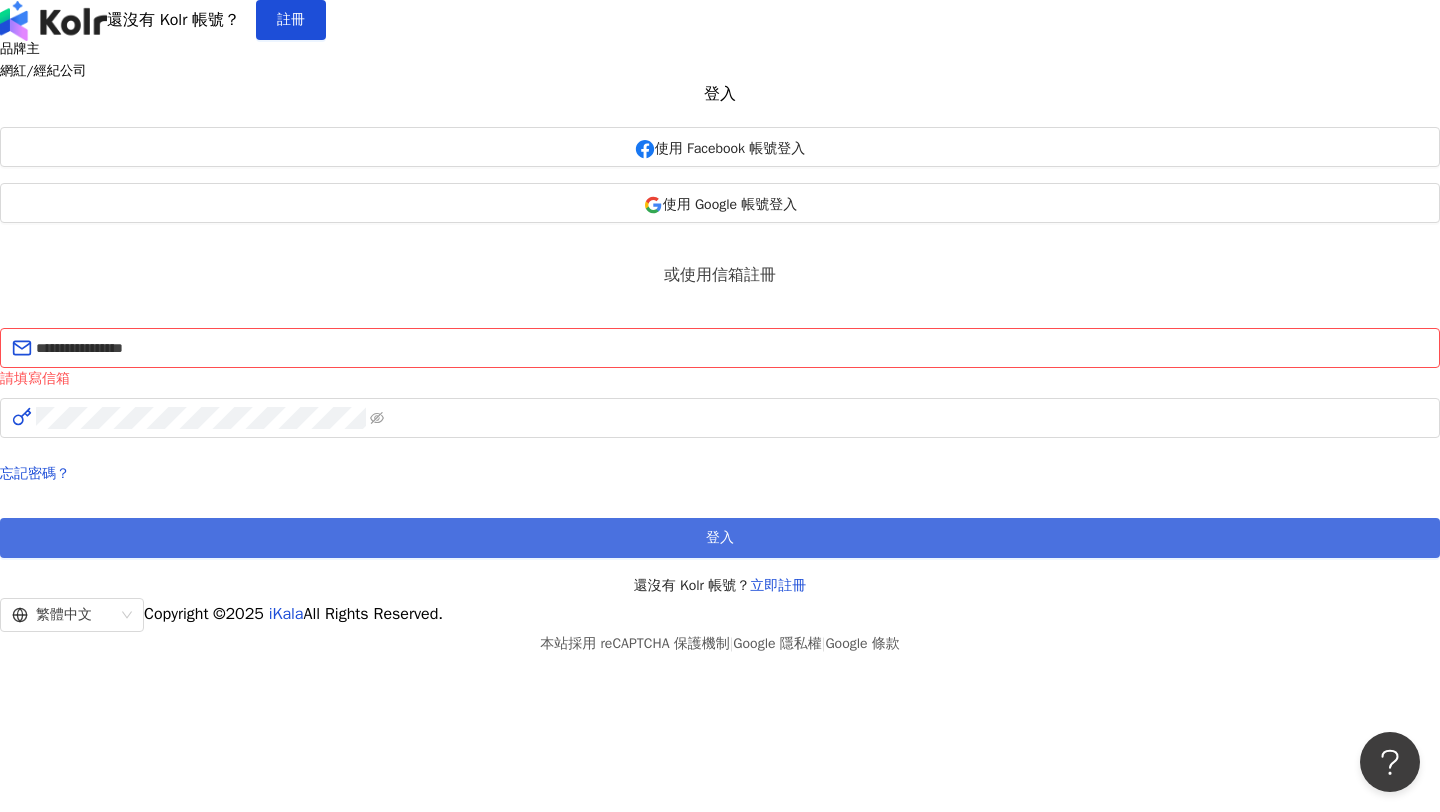 click on "登入" at bounding box center (720, 538) 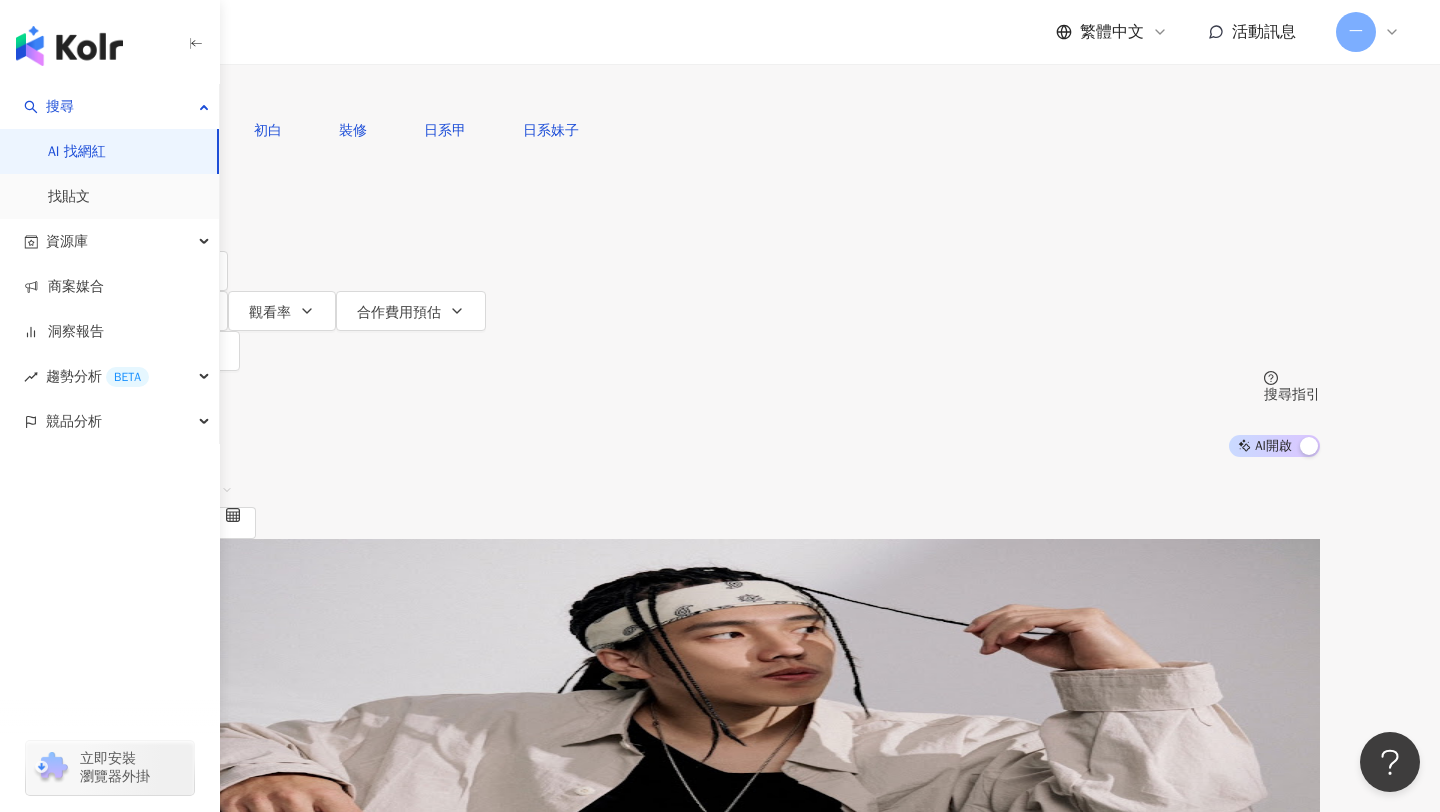click on "類型" at bounding box center (167, 191) 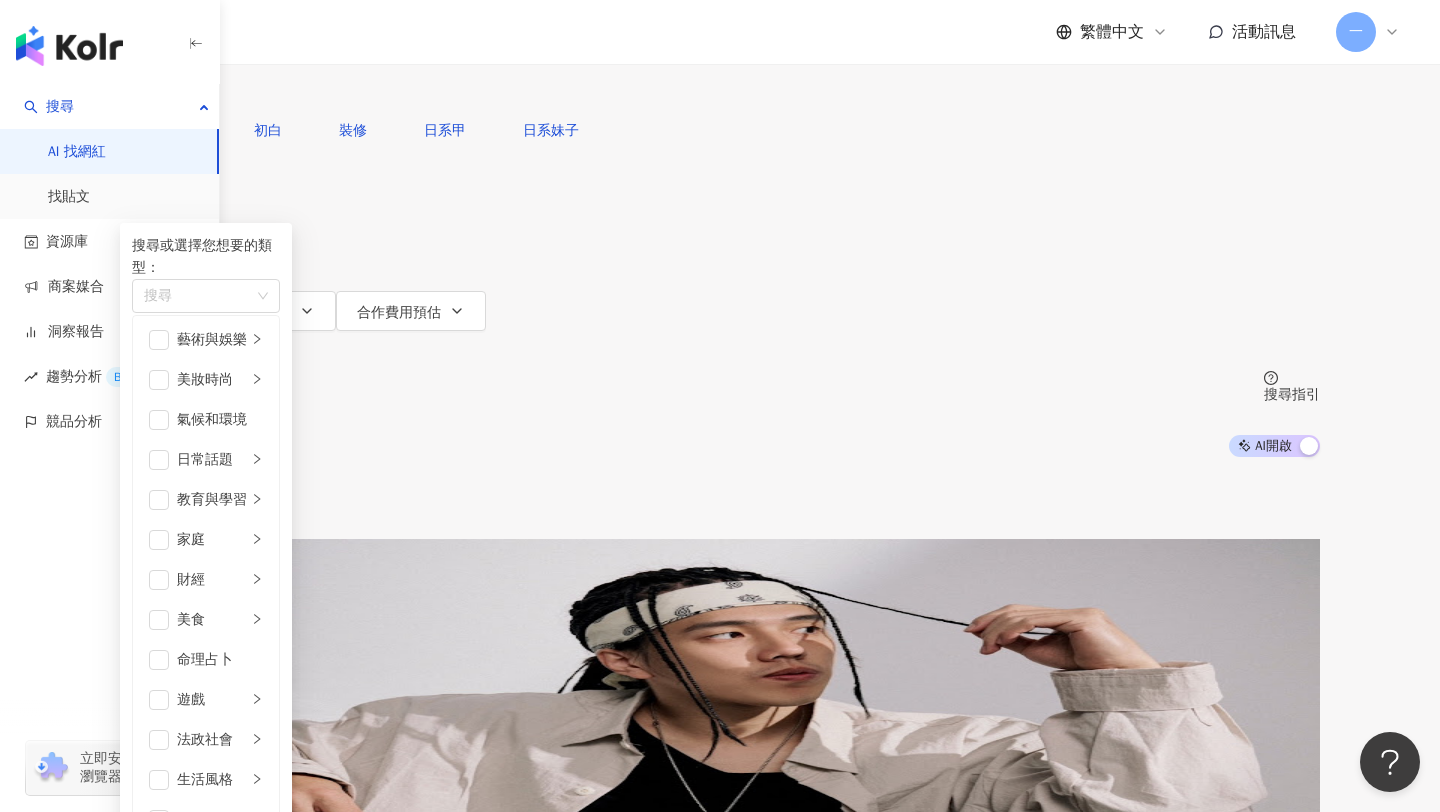 click at bounding box center [330, 19] 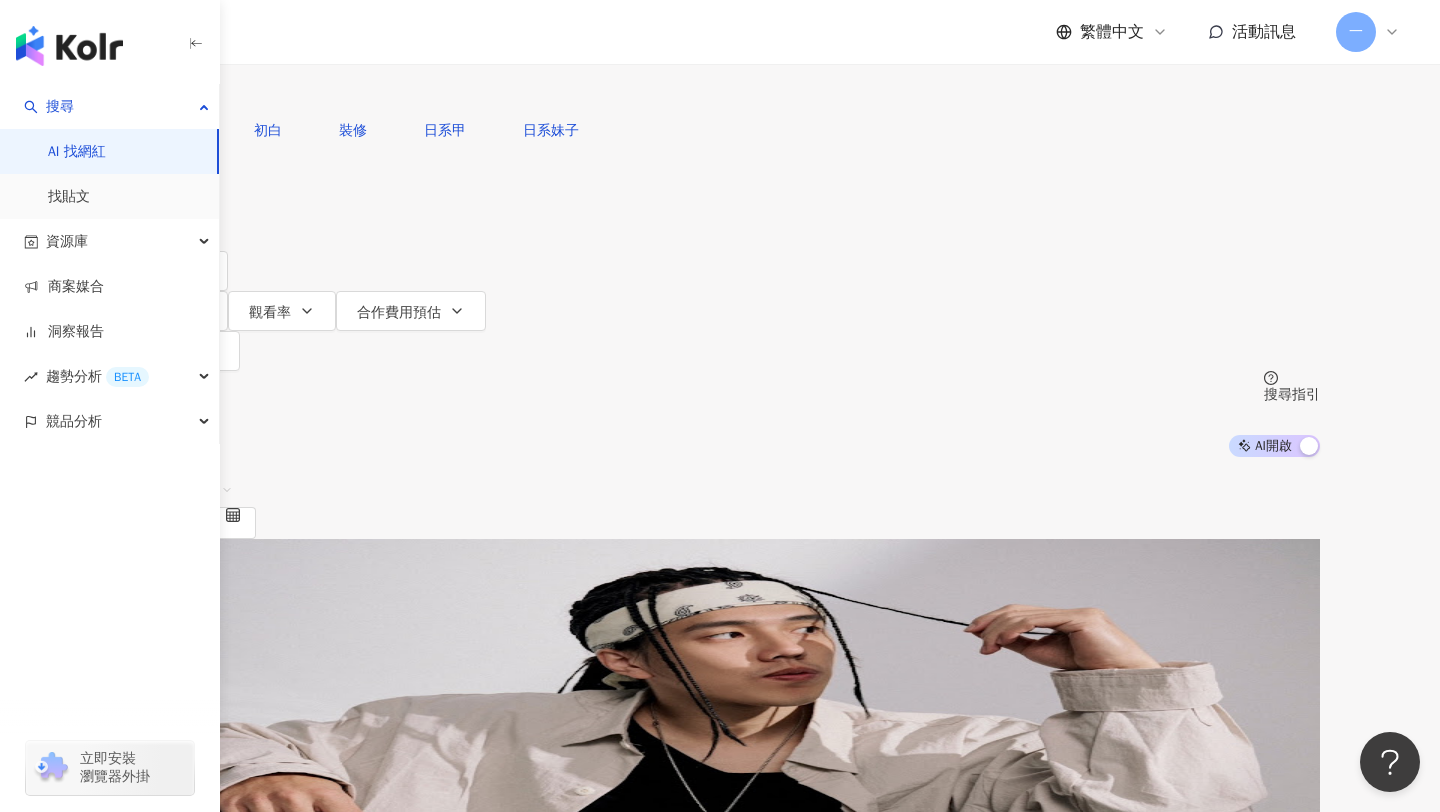 type on "*" 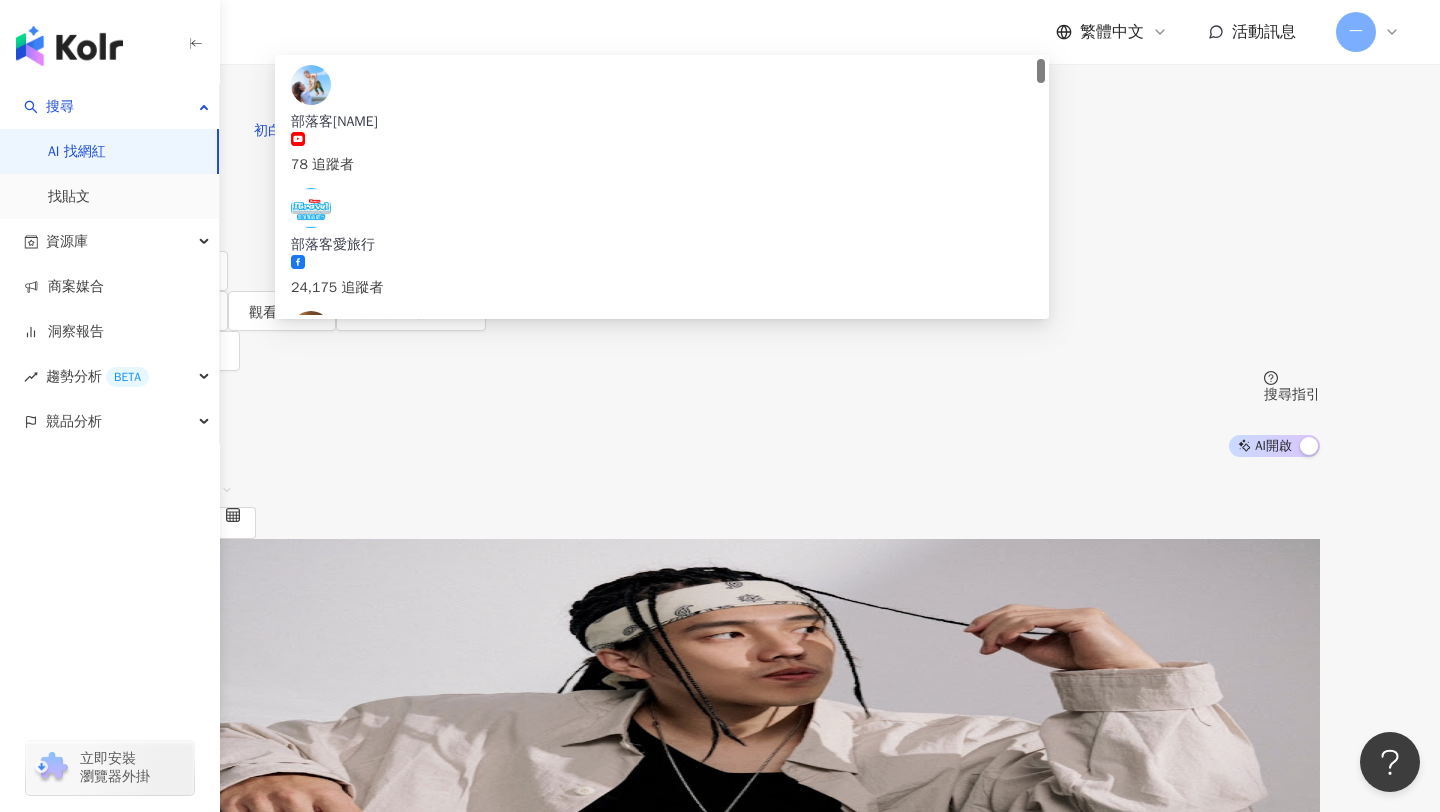 type on "*" 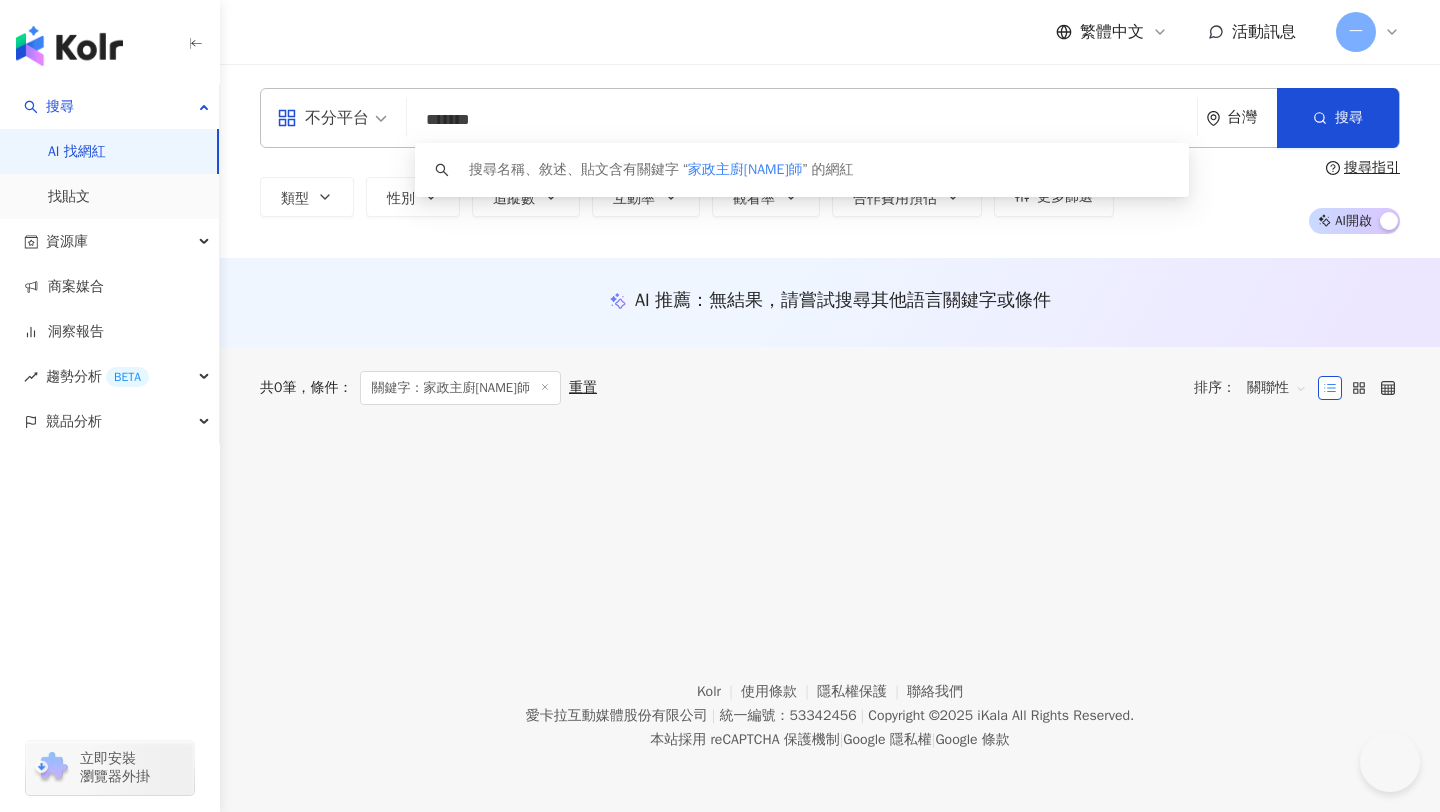 scroll, scrollTop: 0, scrollLeft: 0, axis: both 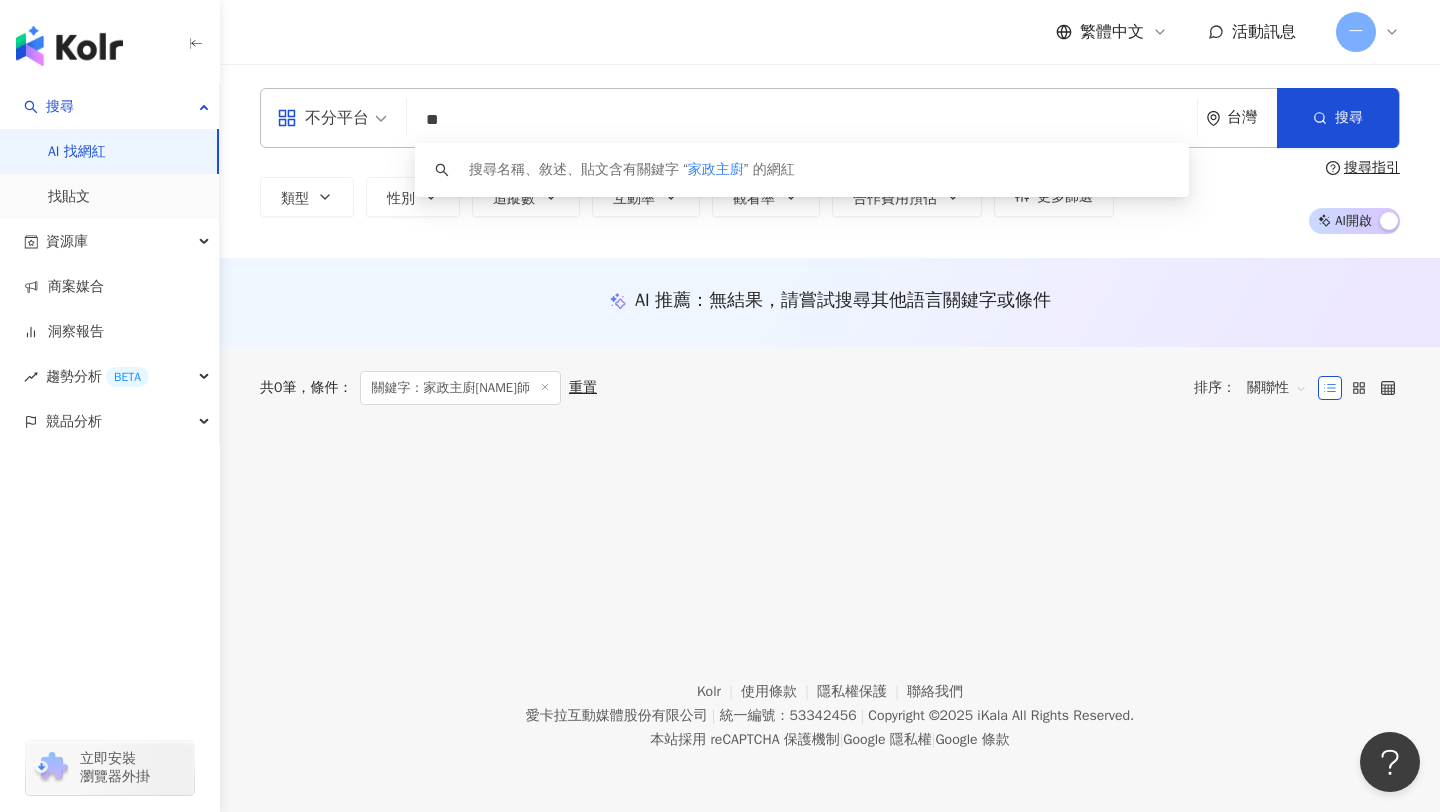 type on "*" 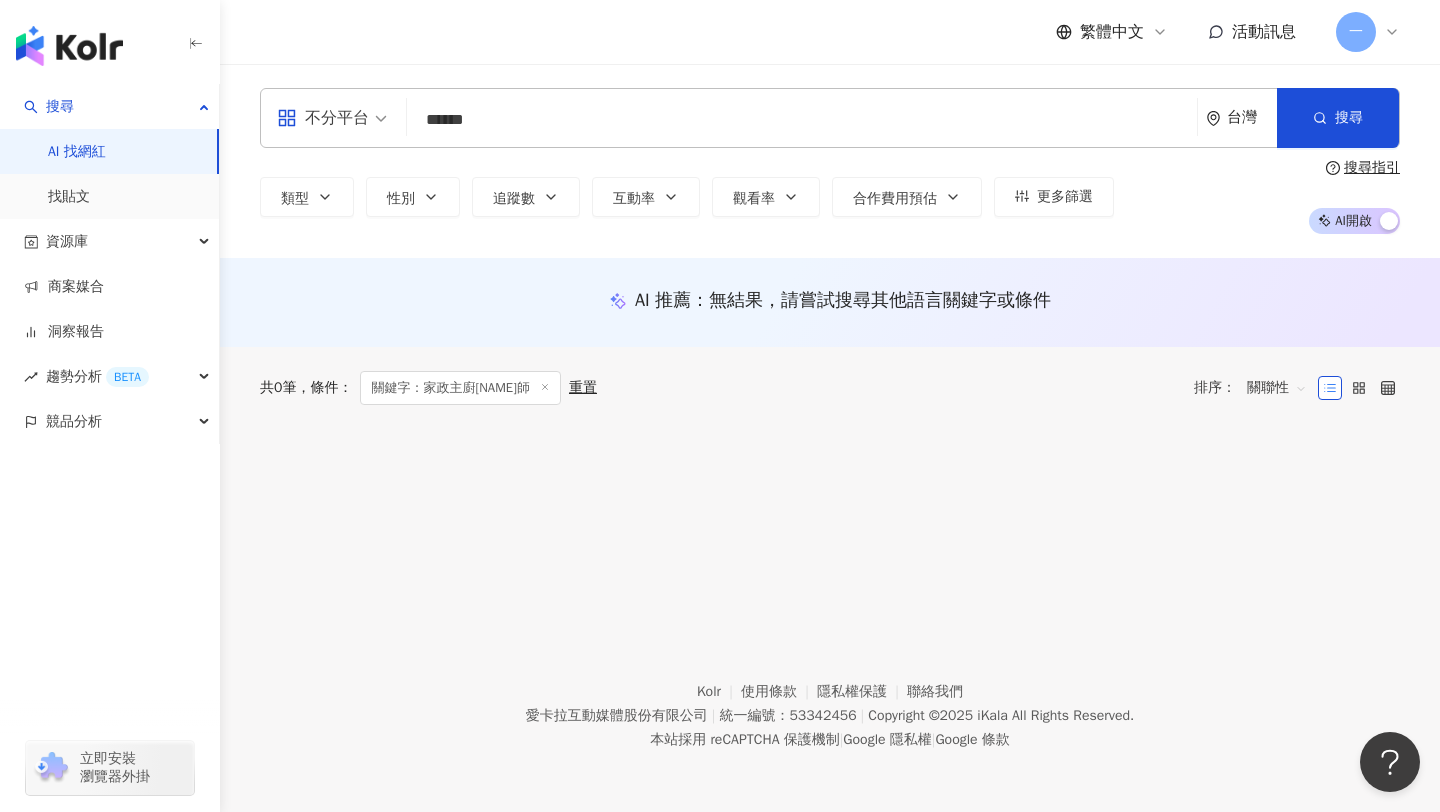 type on "******" 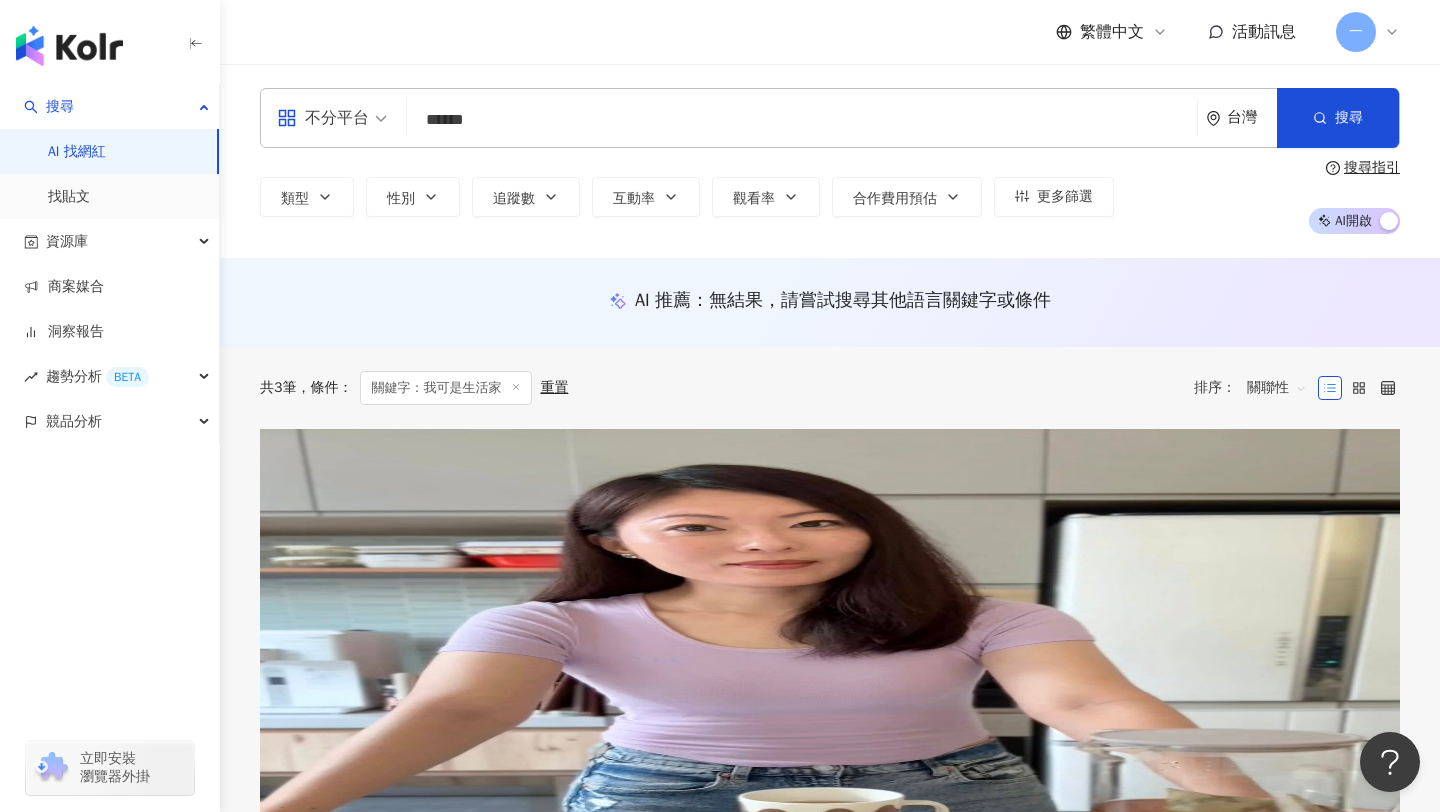 click on "我可是生活家" at bounding box center (305, 587) 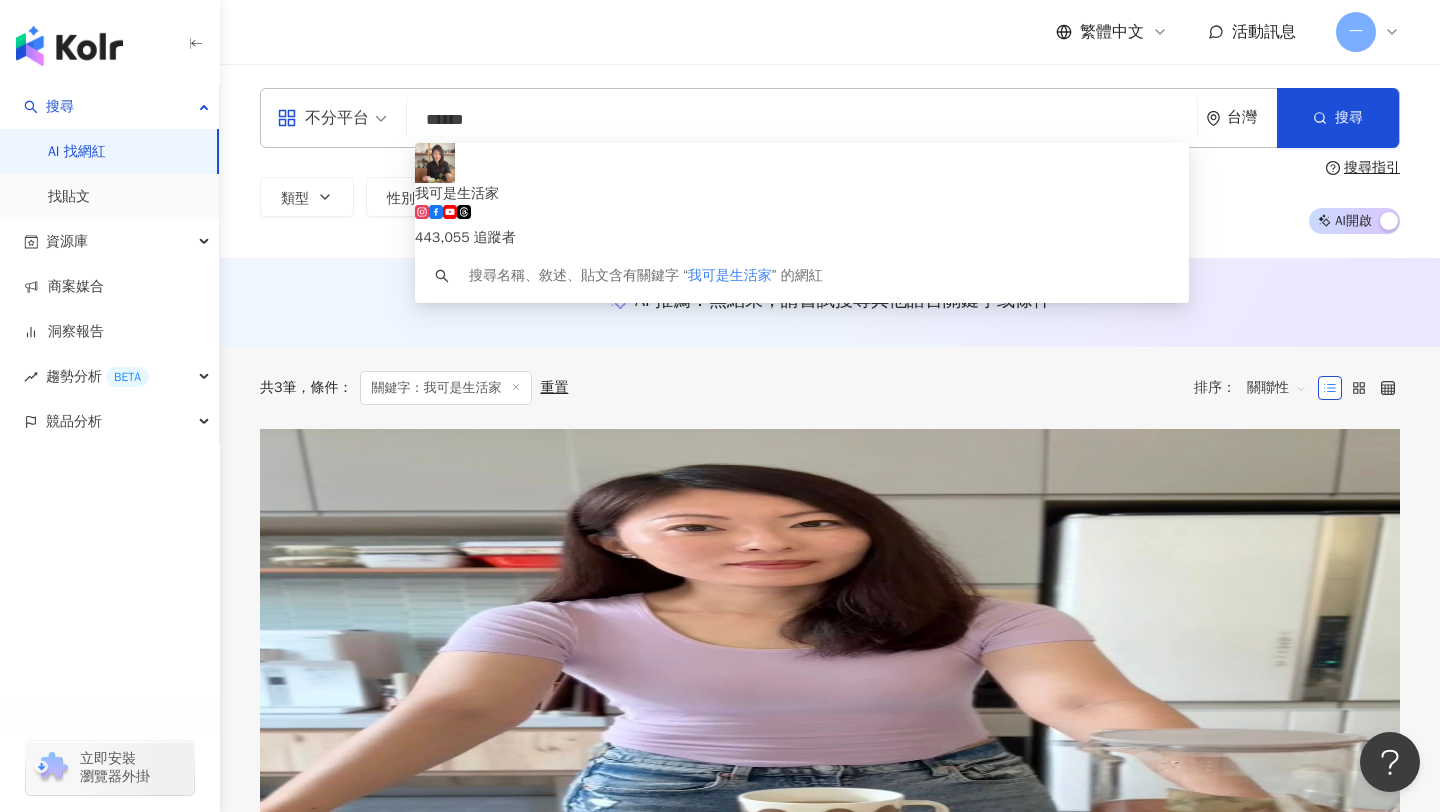 click on "******" at bounding box center [802, 120] 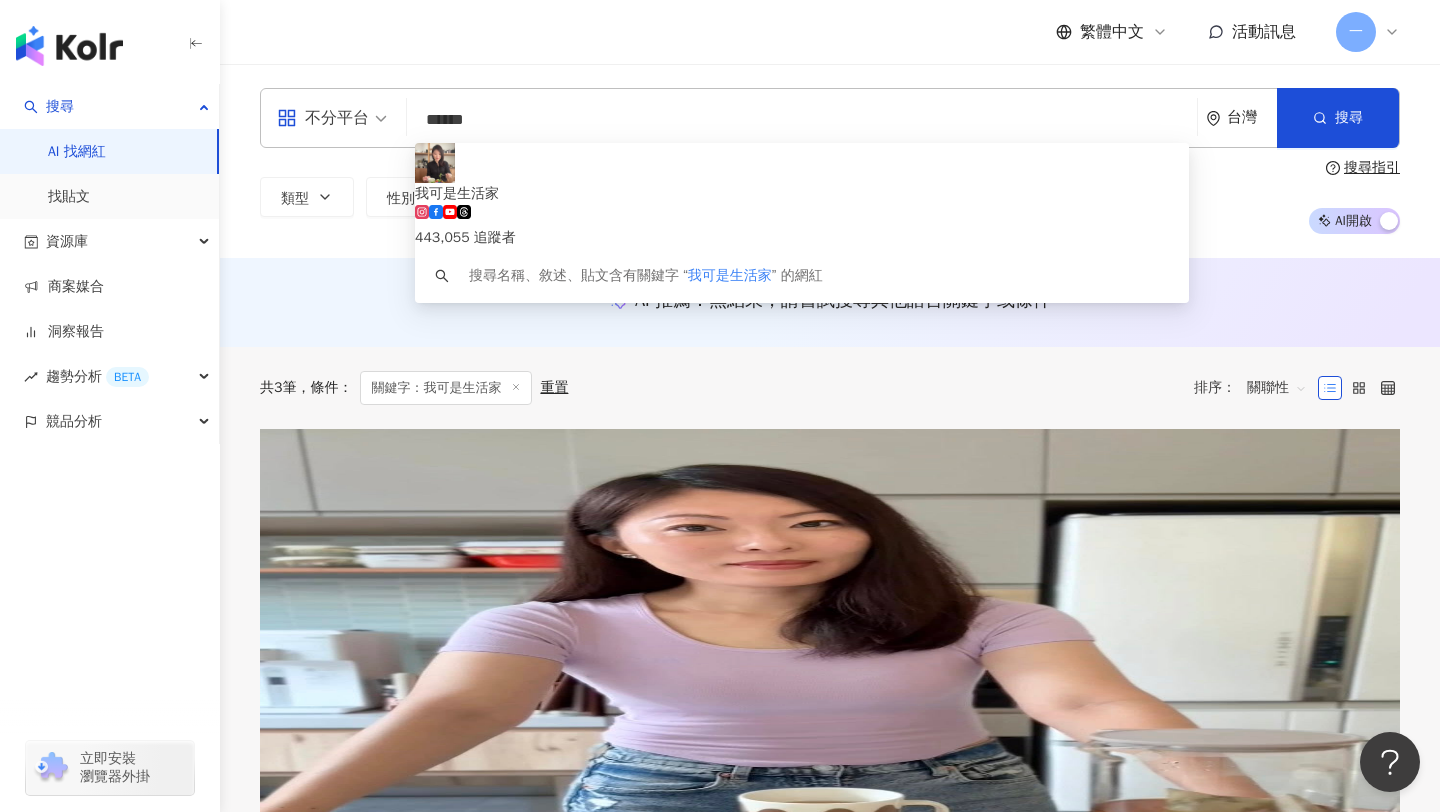 drag, startPoint x: 730, startPoint y: 125, endPoint x: 453, endPoint y: 112, distance: 277.3049 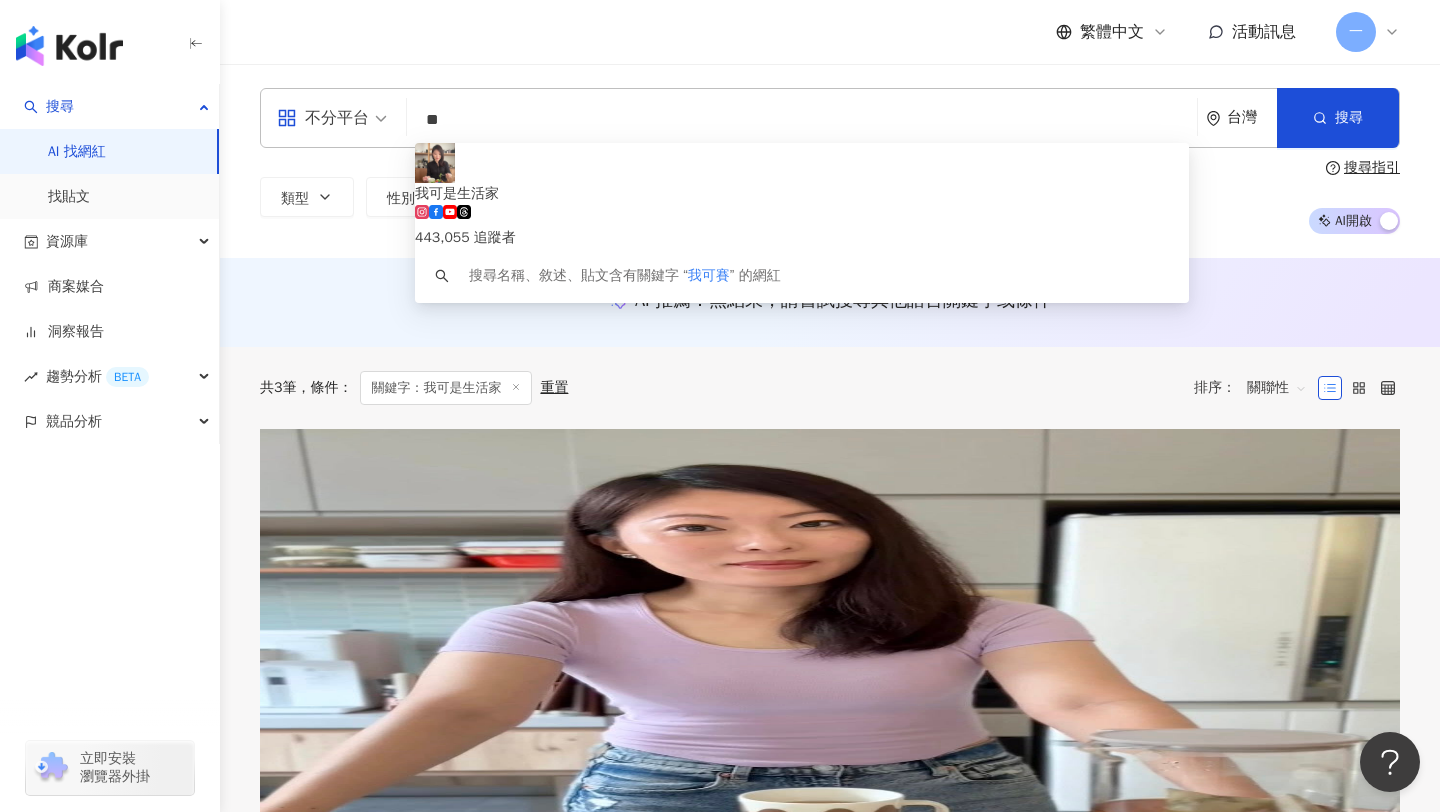 type on "*" 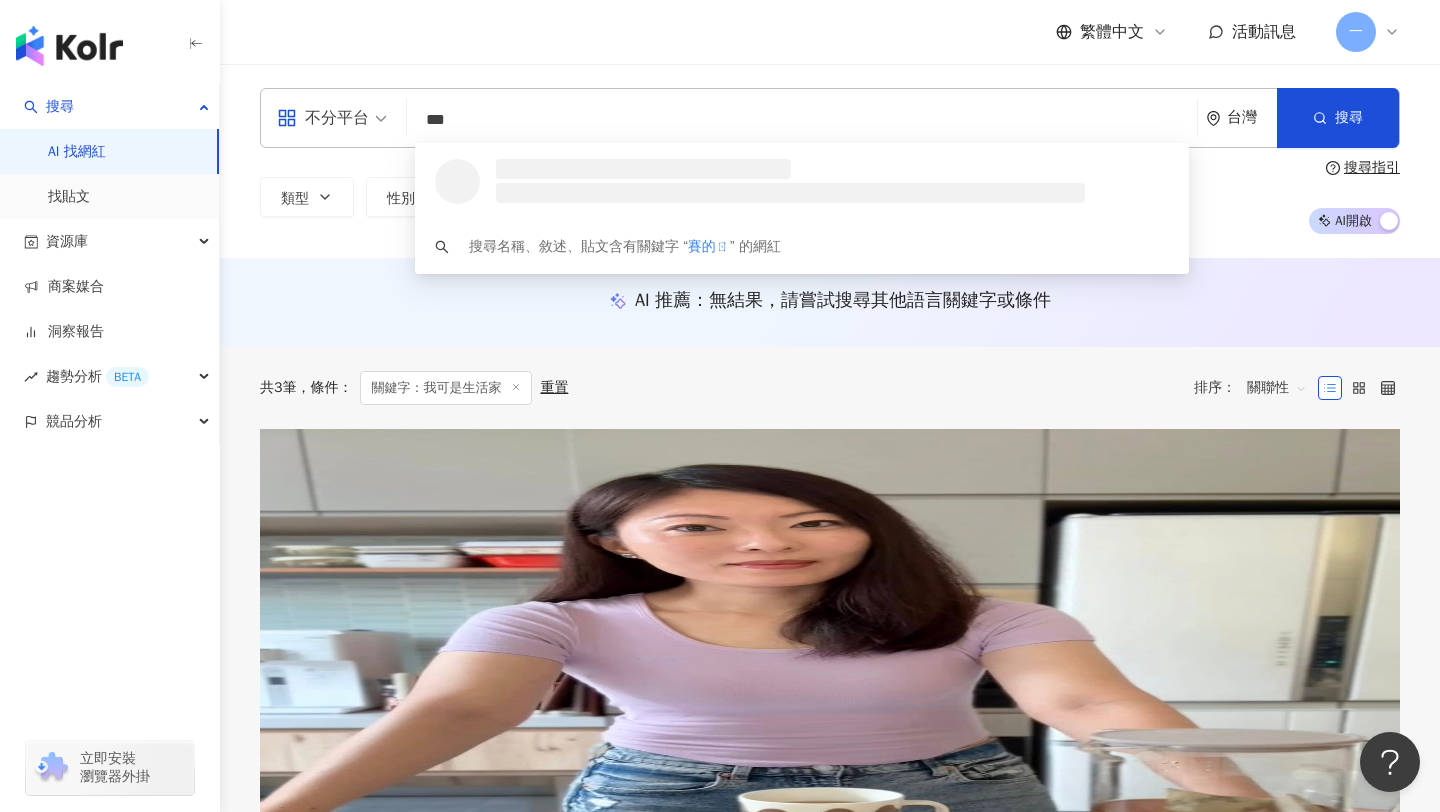 type on "***" 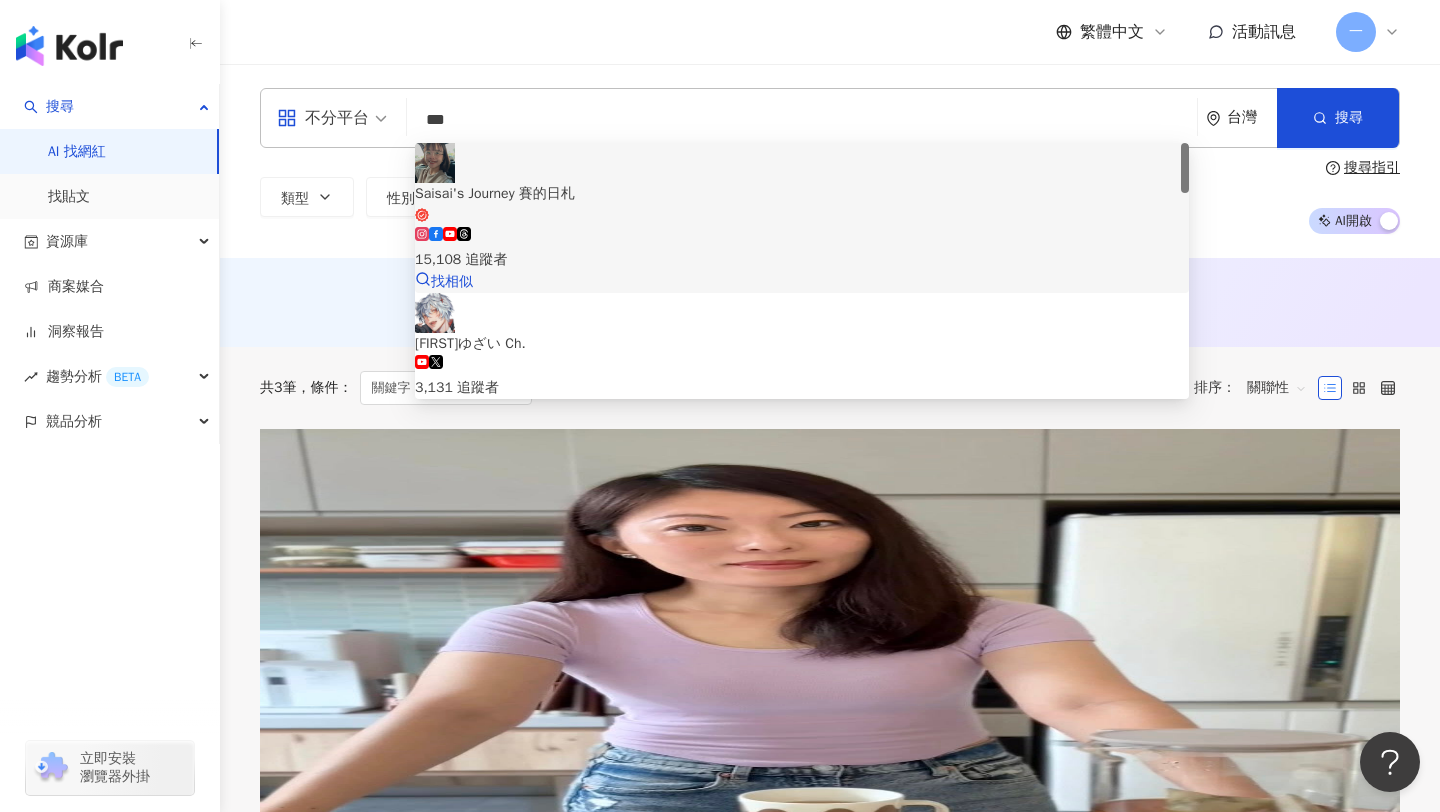 click on "Saisai's Journey 賽的日札" at bounding box center [802, 194] 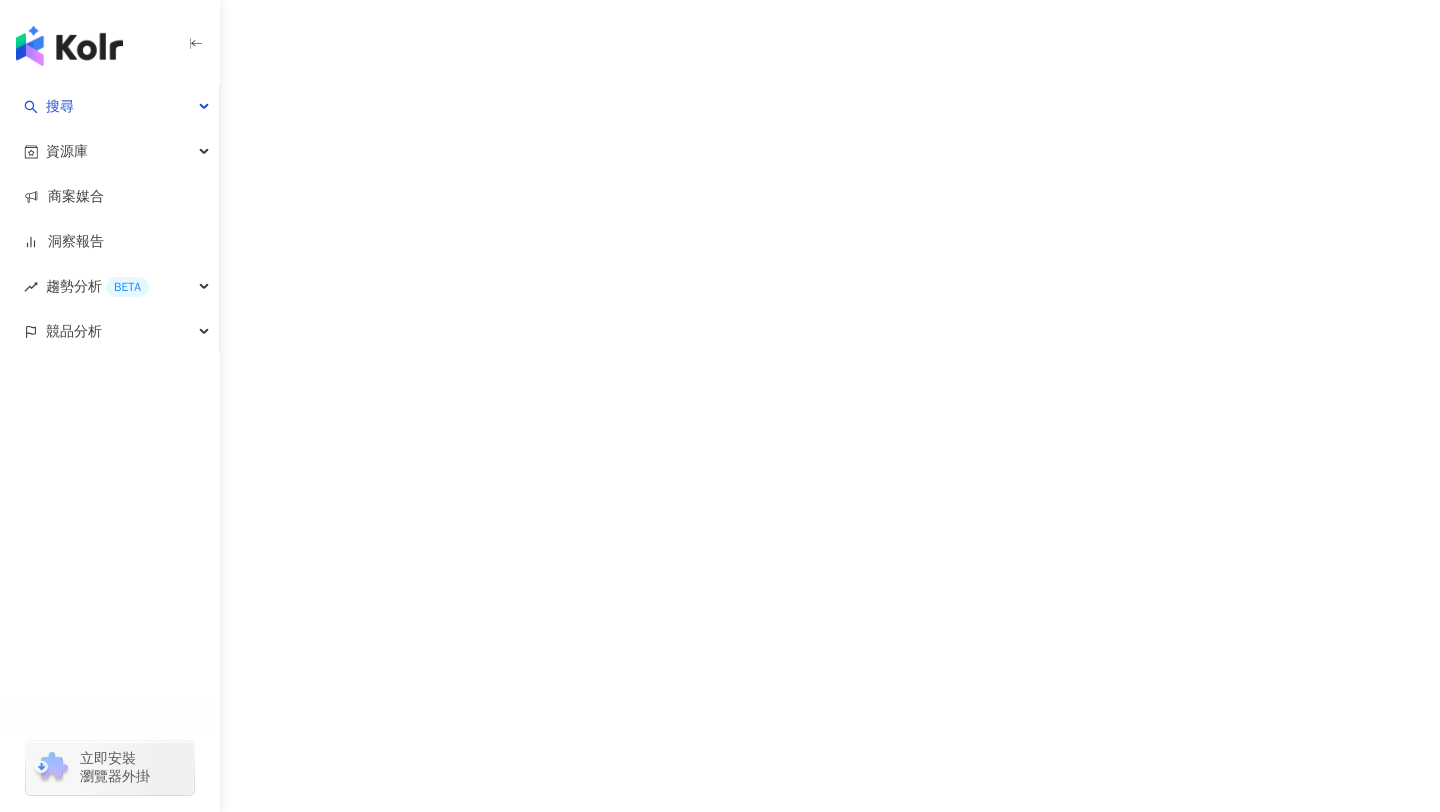 scroll, scrollTop: 0, scrollLeft: 0, axis: both 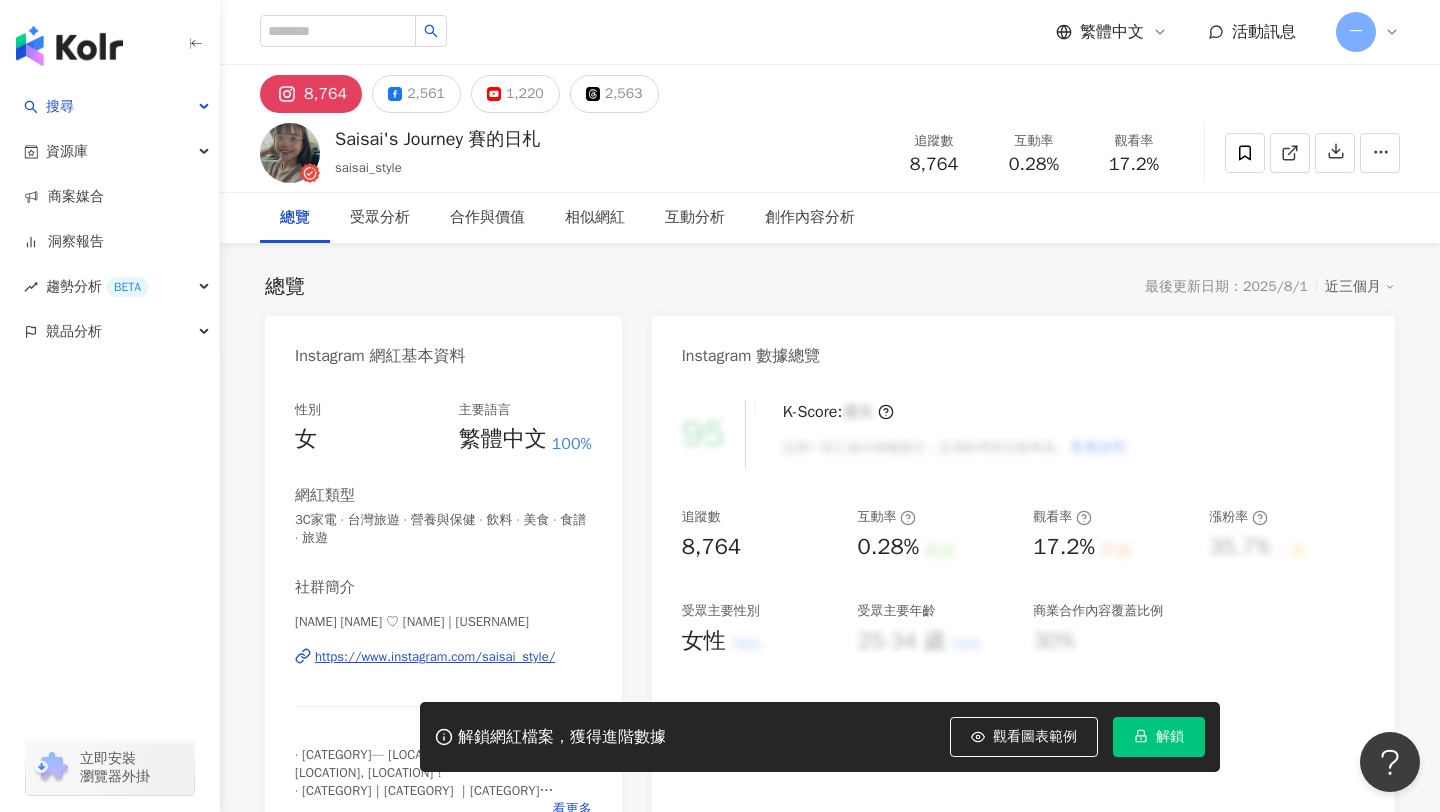 drag, startPoint x: 482, startPoint y: 137, endPoint x: 566, endPoint y: 136, distance: 84.00595 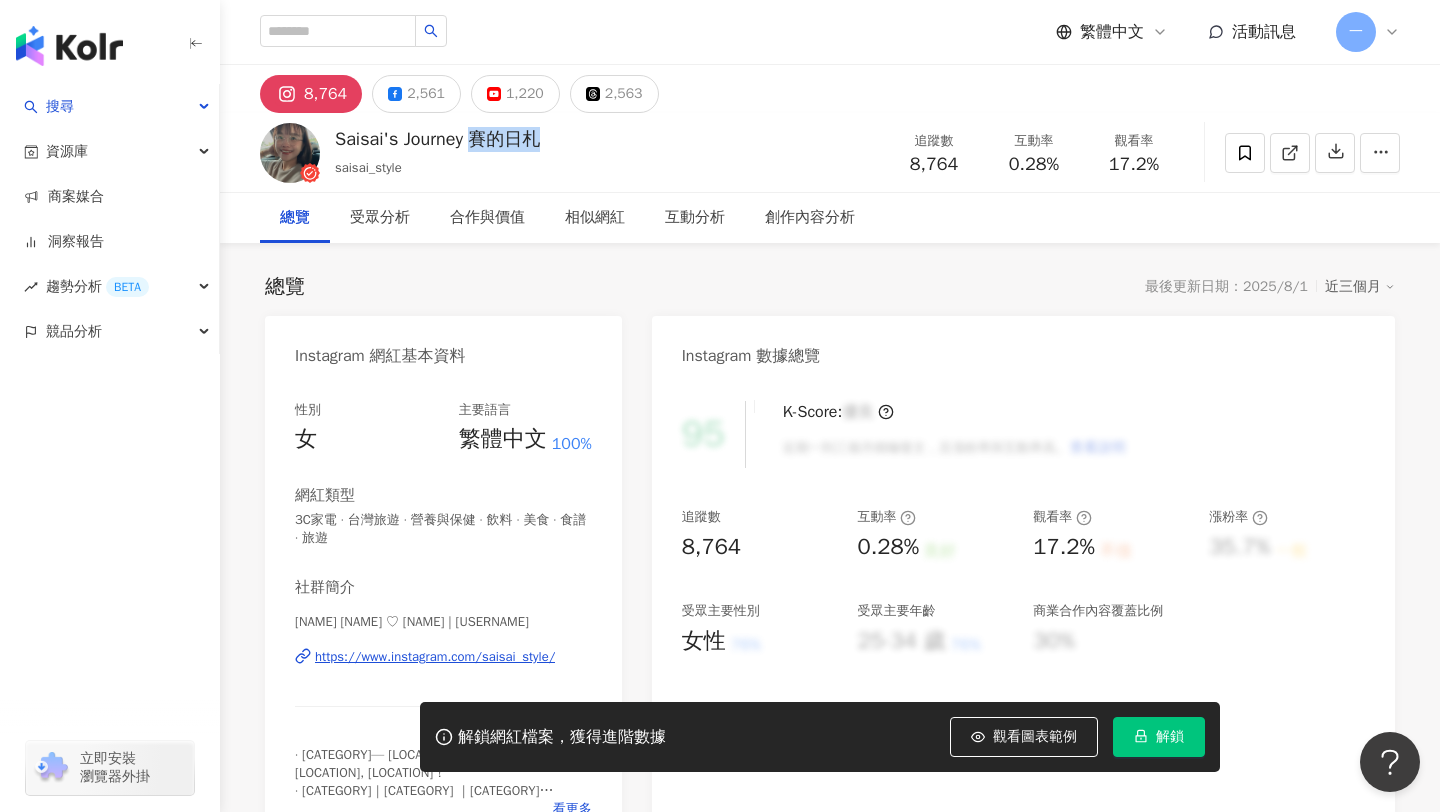 click on "https://www.instagram.com/saisai_style/" at bounding box center [435, 657] 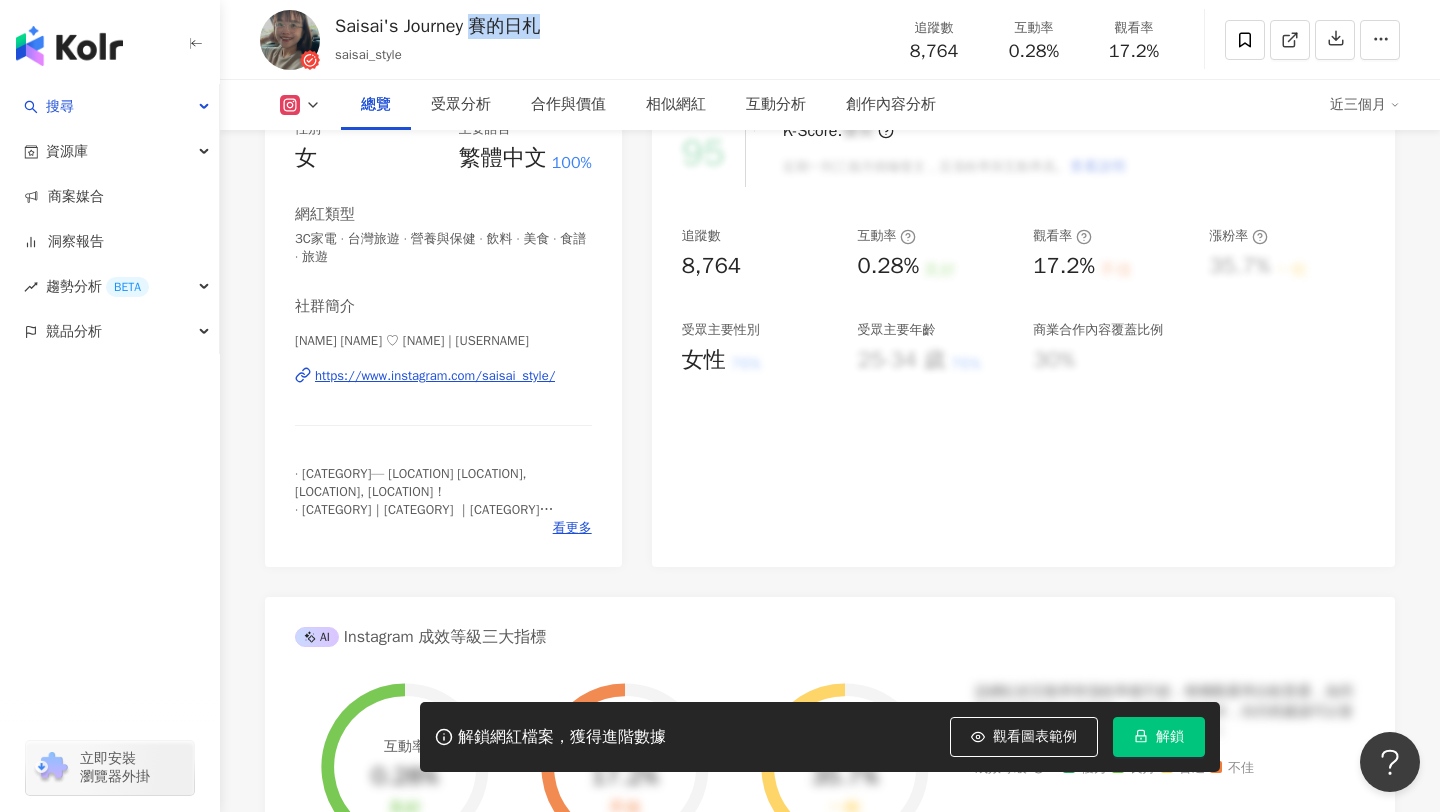 scroll, scrollTop: 302, scrollLeft: 0, axis: vertical 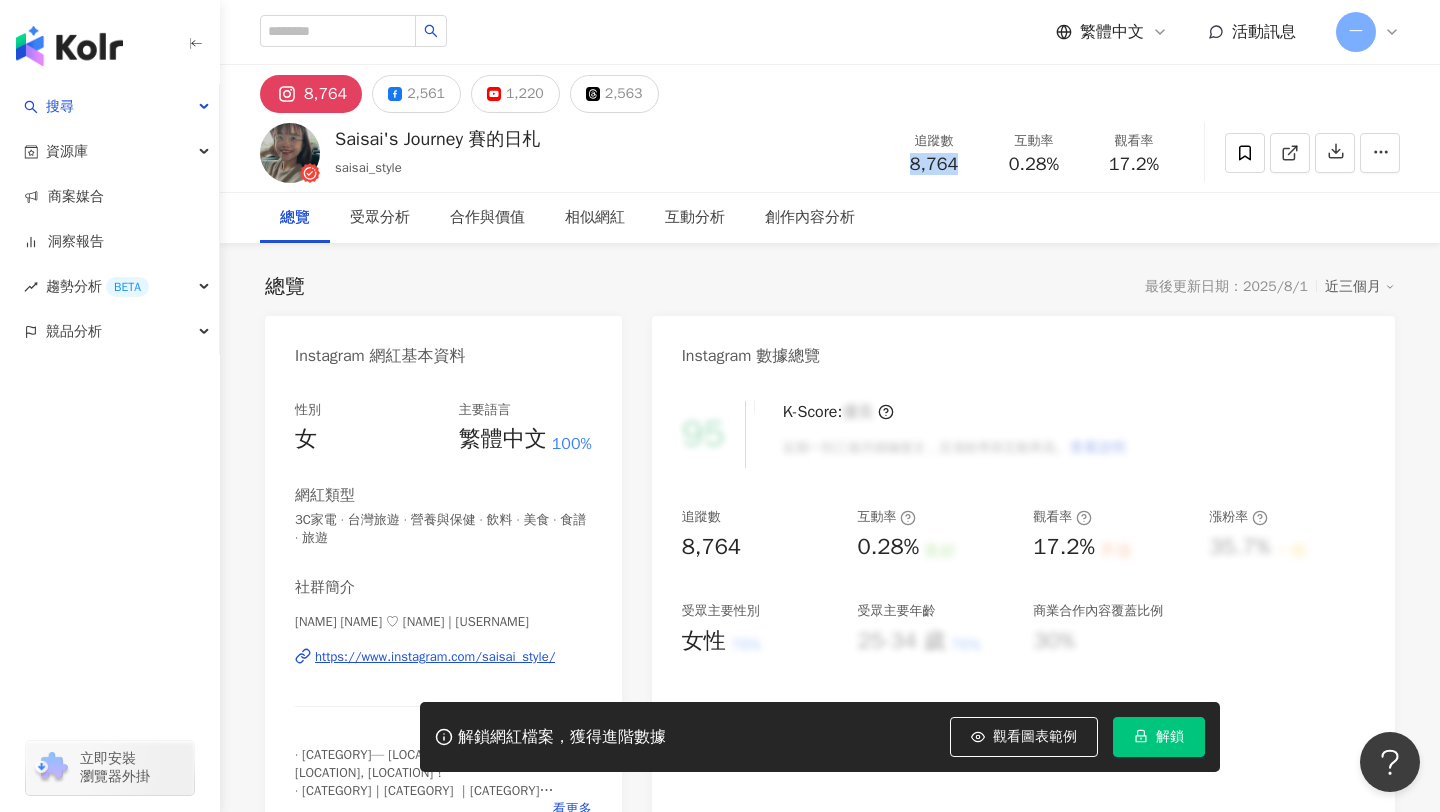 drag, startPoint x: 900, startPoint y: 164, endPoint x: 945, endPoint y: 162, distance: 45.044422 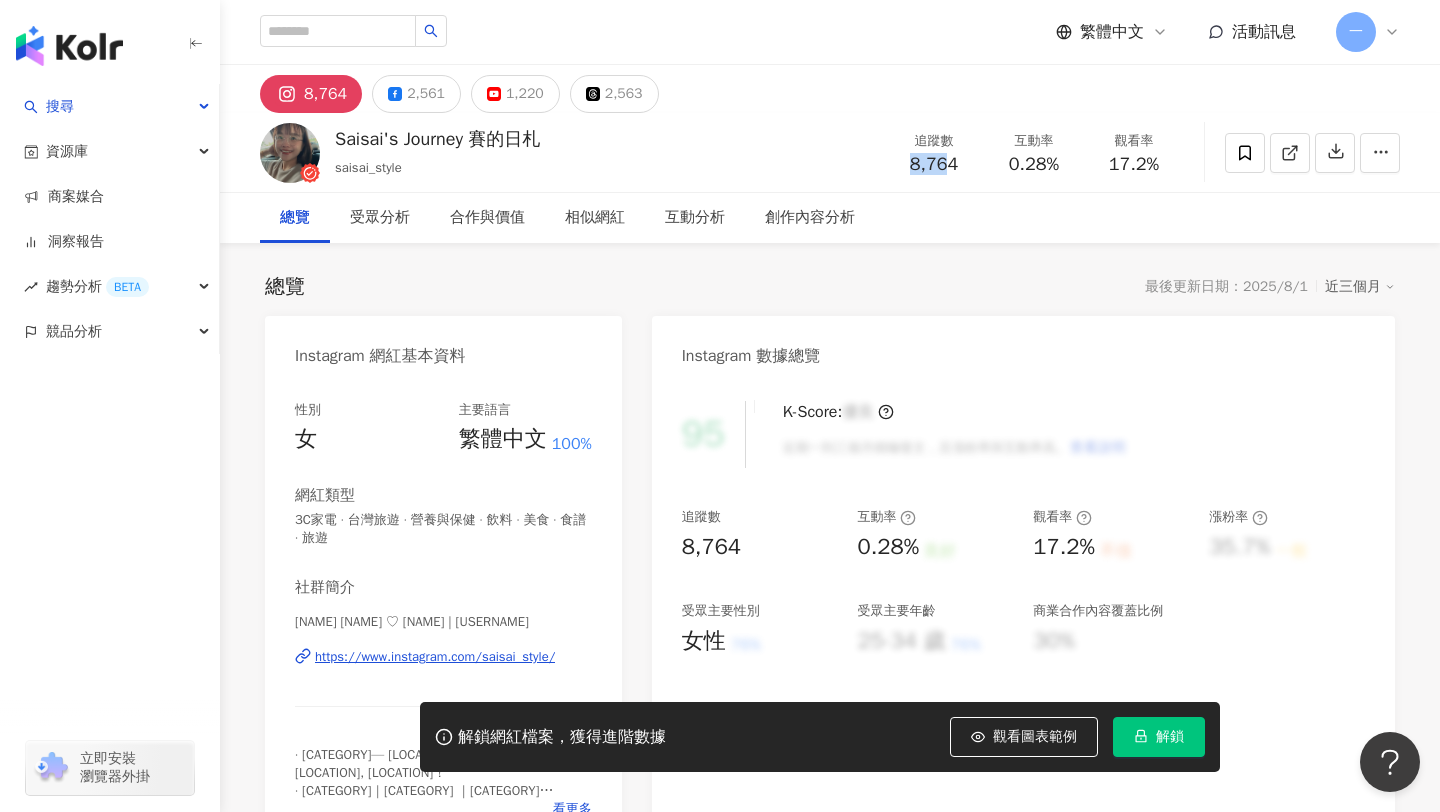 copy on "8,76" 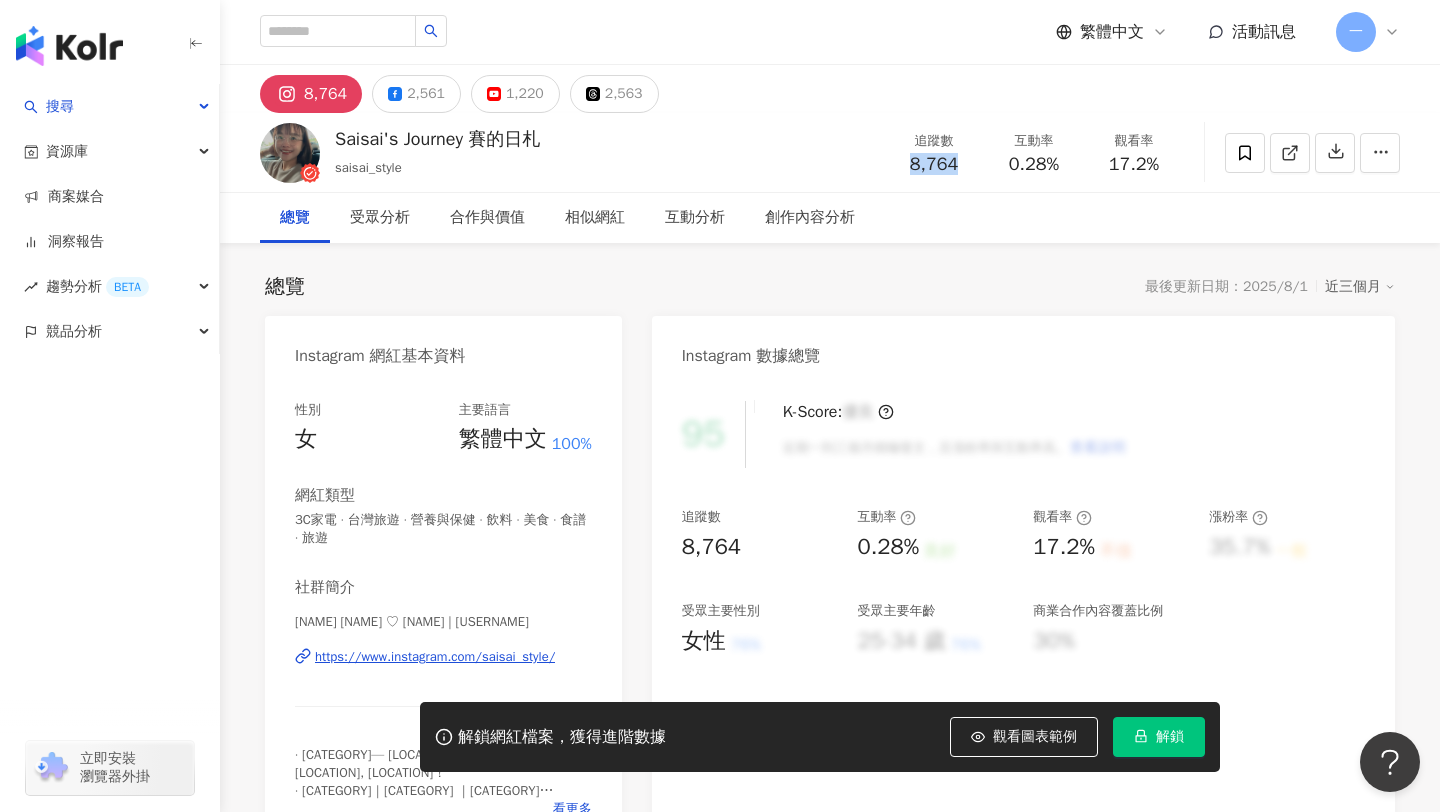 drag, startPoint x: 907, startPoint y: 158, endPoint x: 957, endPoint y: 162, distance: 50.159744 